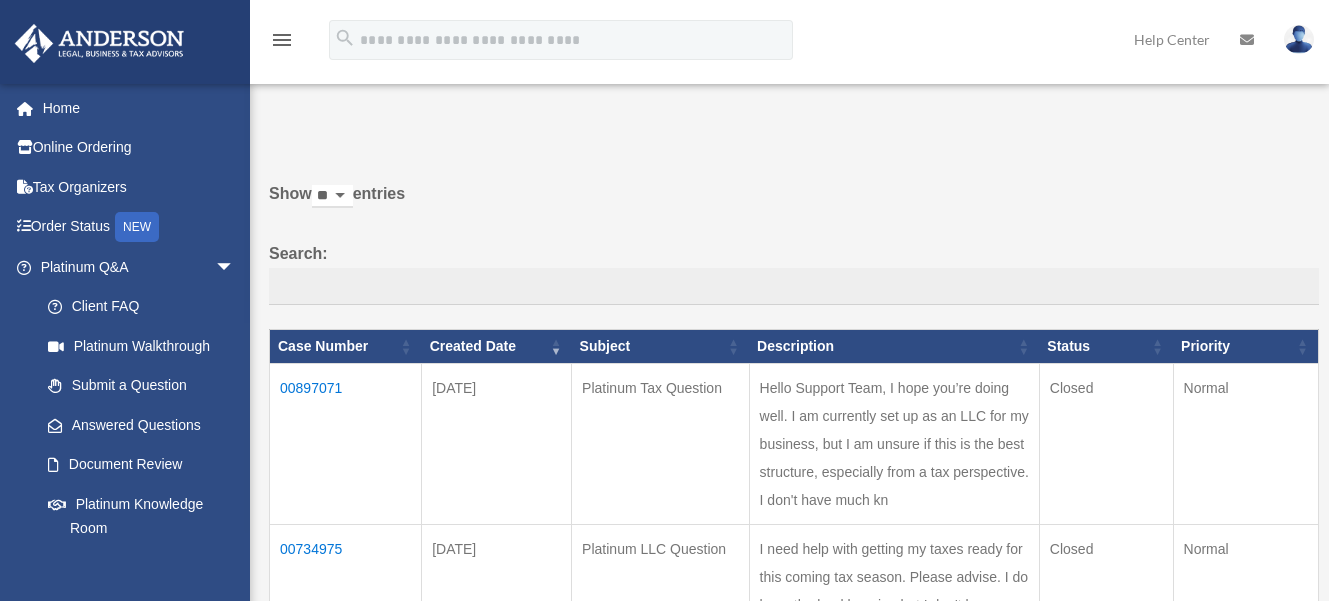 scroll, scrollTop: 0, scrollLeft: 0, axis: both 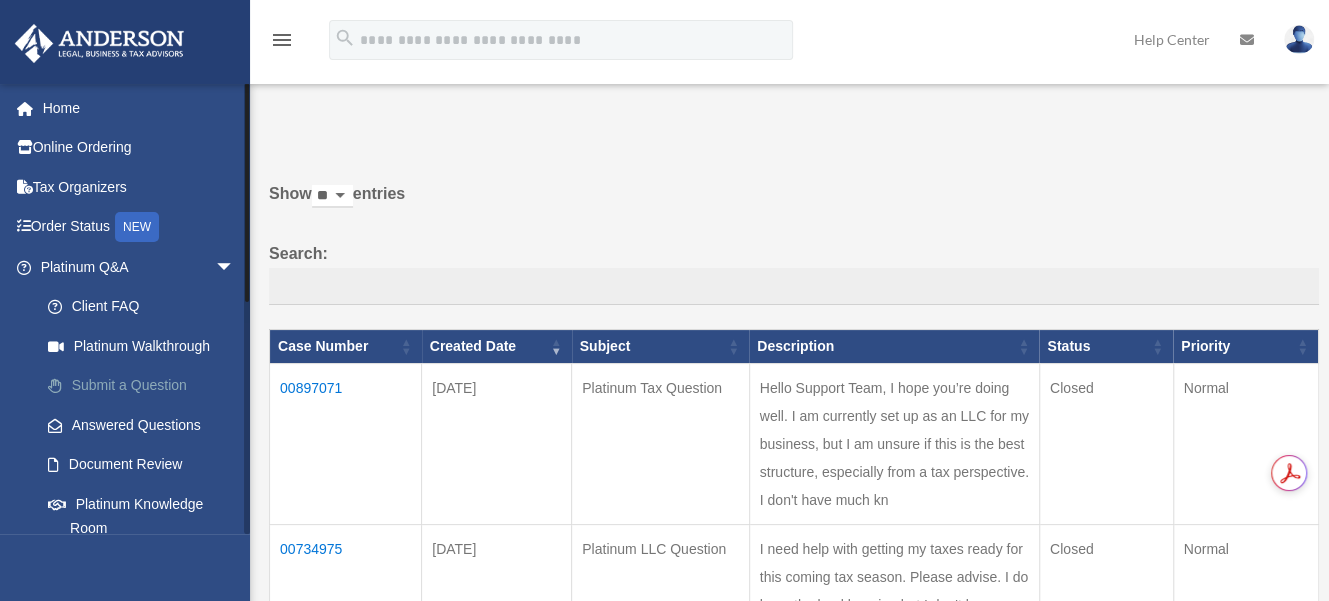 click on "Submit a Question" at bounding box center (146, 386) 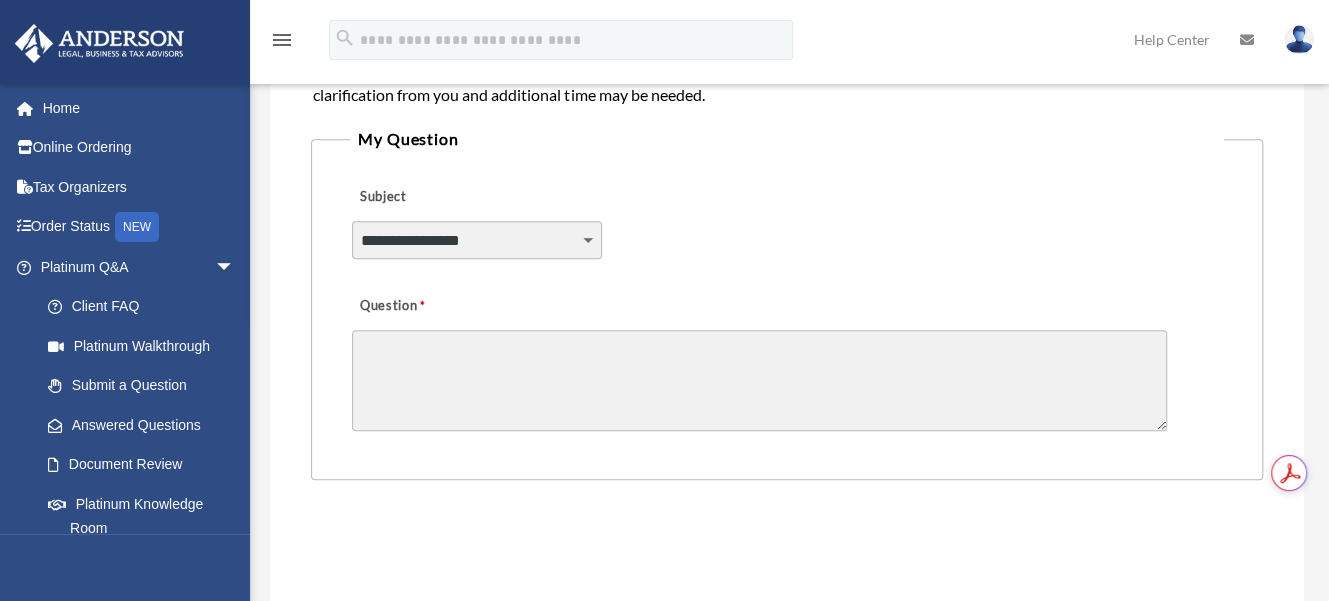scroll, scrollTop: 500, scrollLeft: 0, axis: vertical 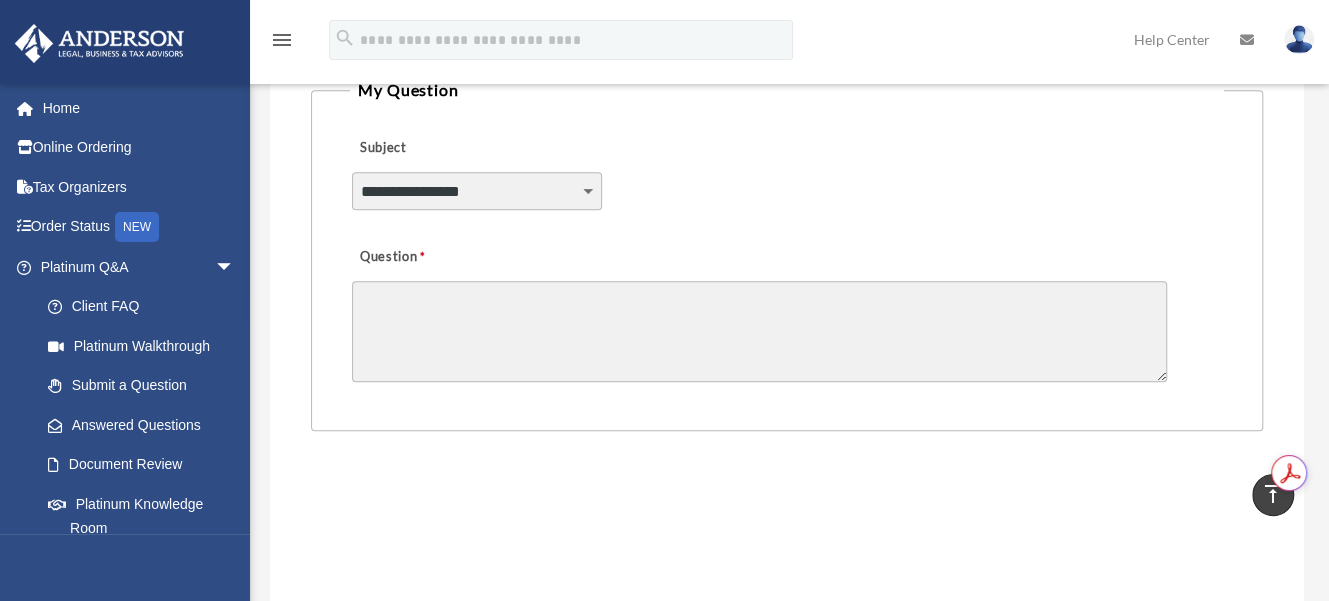click on "**********" at bounding box center (477, 191) 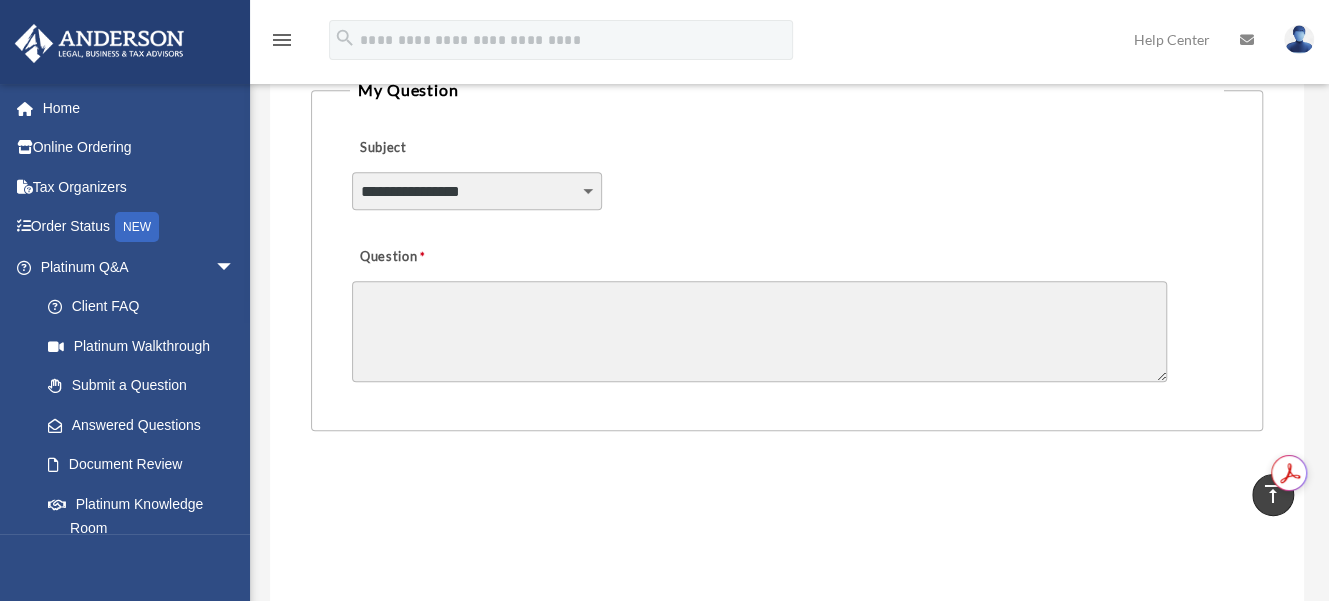 select on "******" 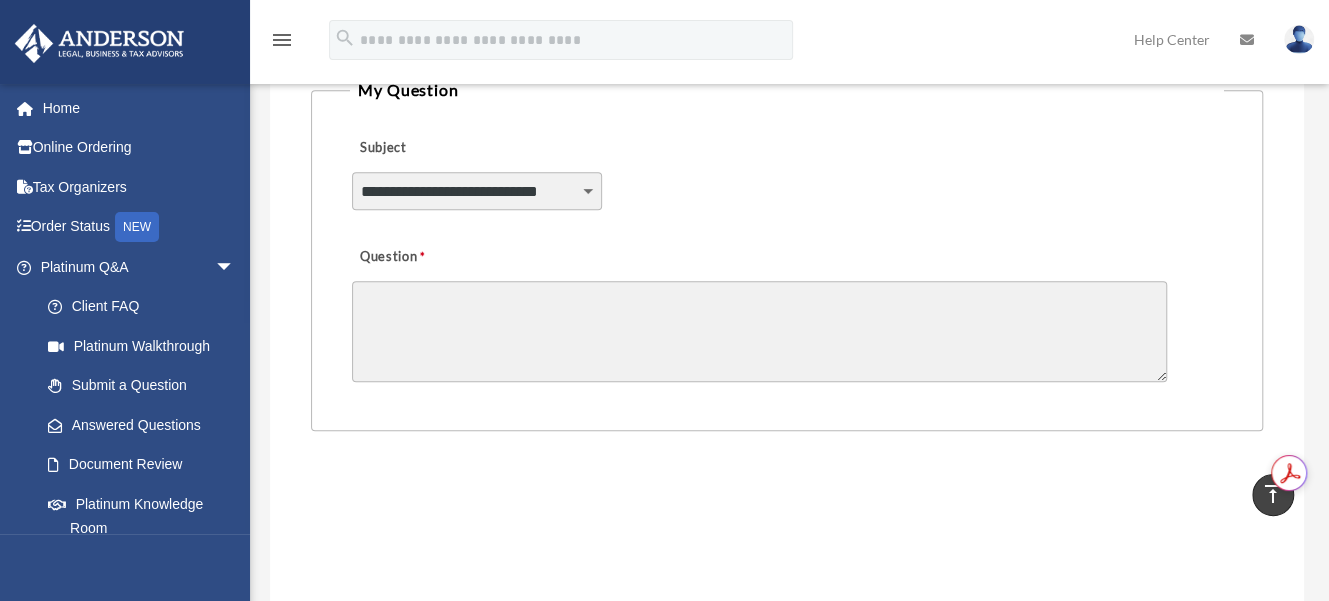 click on "**********" at bounding box center [477, 191] 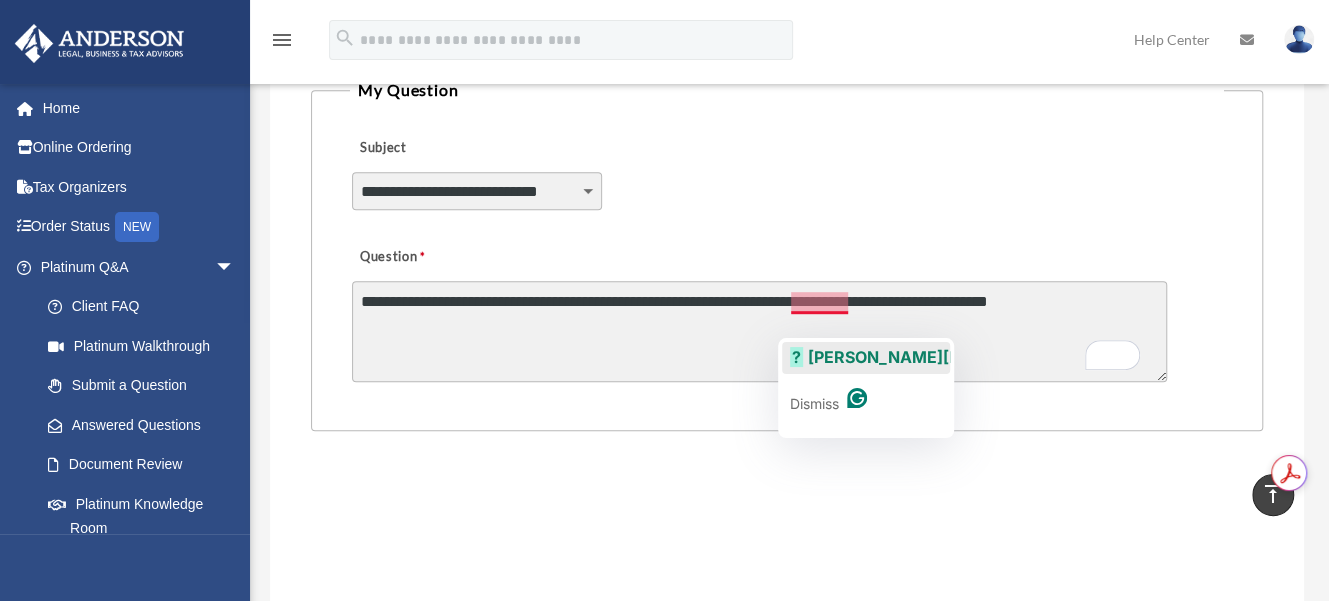 click on "Sam.gov" 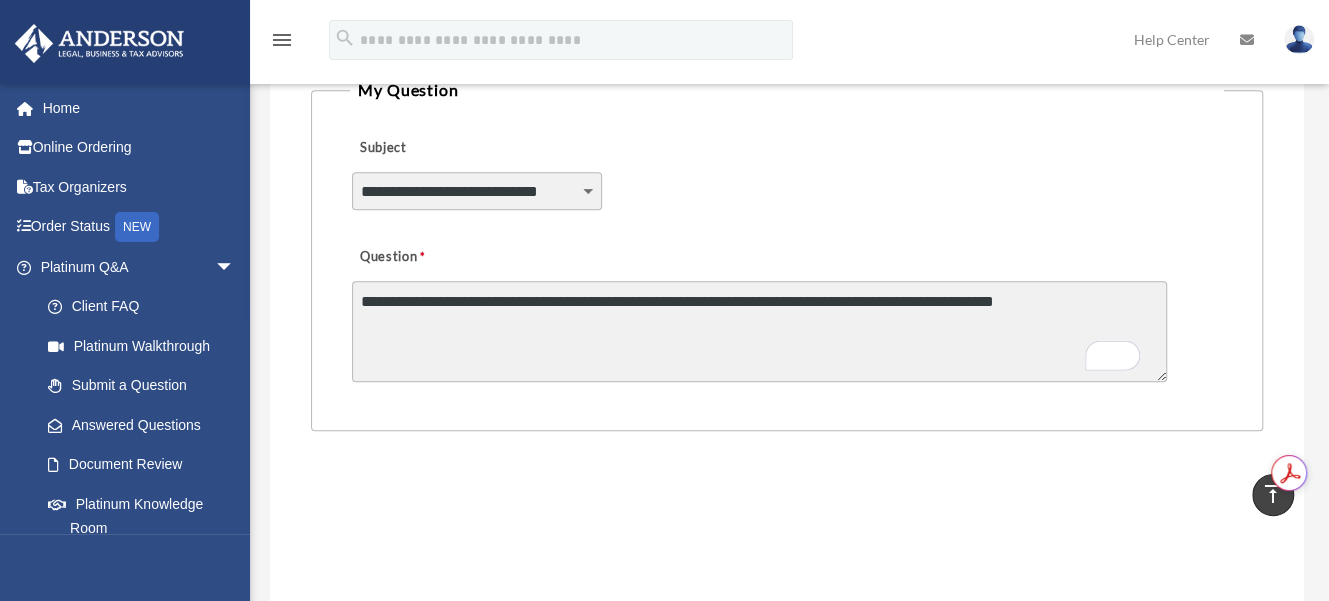 click on "**********" at bounding box center (759, 331) 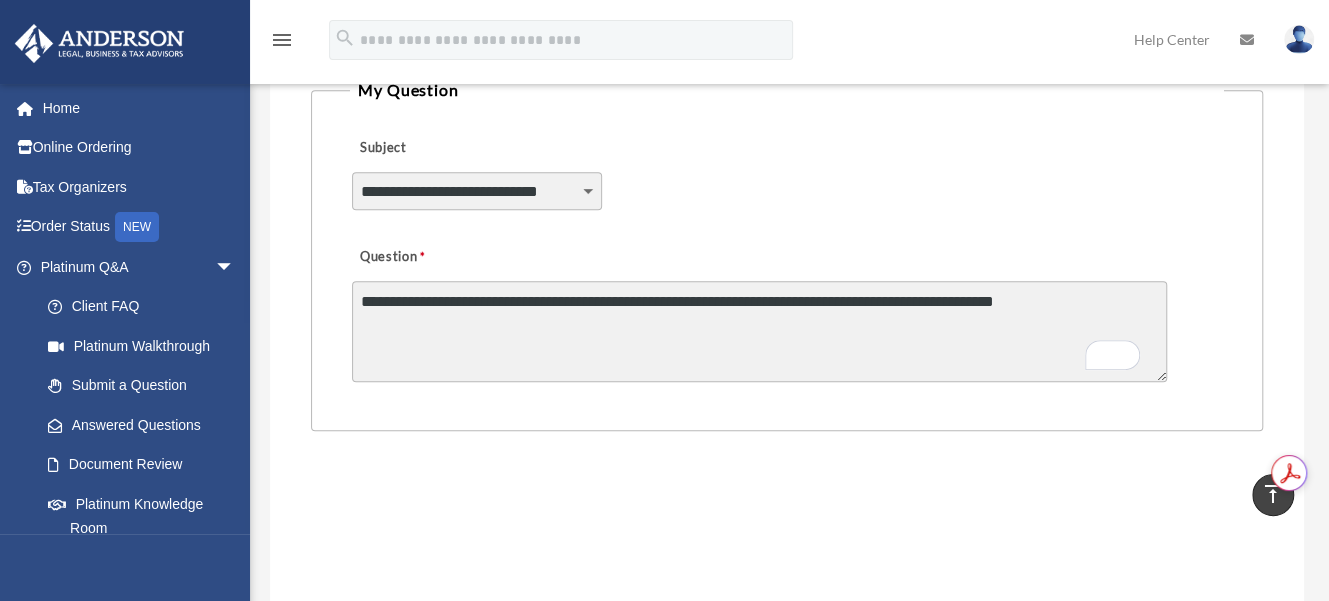 paste on "**********" 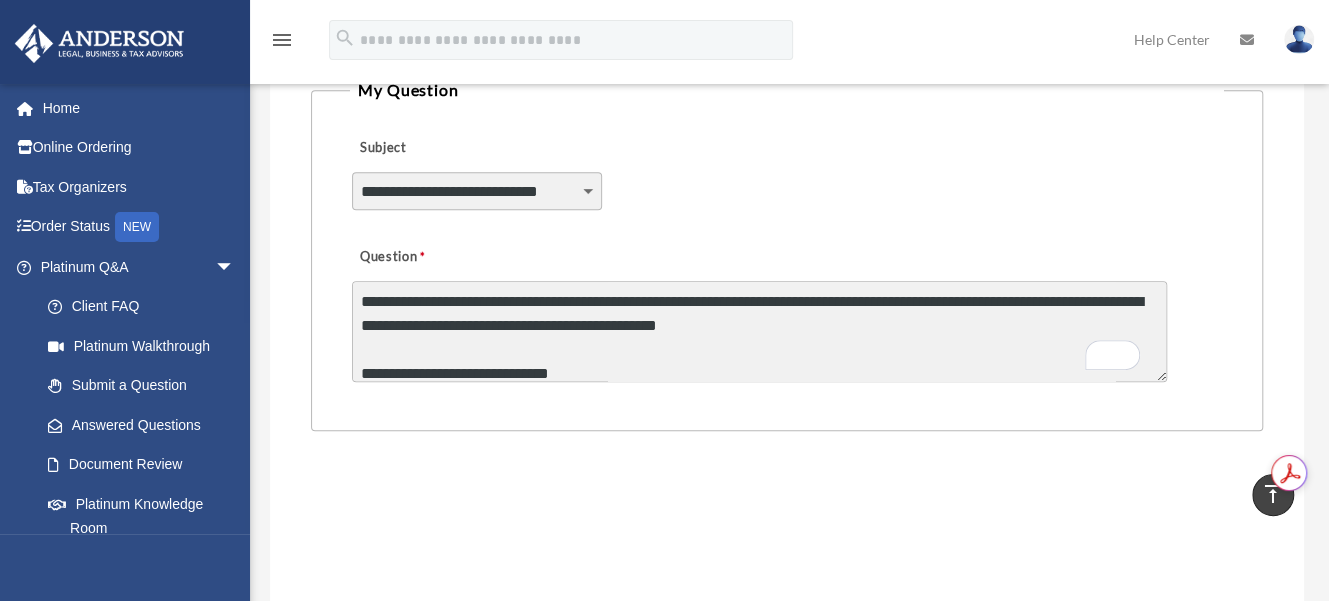 scroll, scrollTop: 146, scrollLeft: 0, axis: vertical 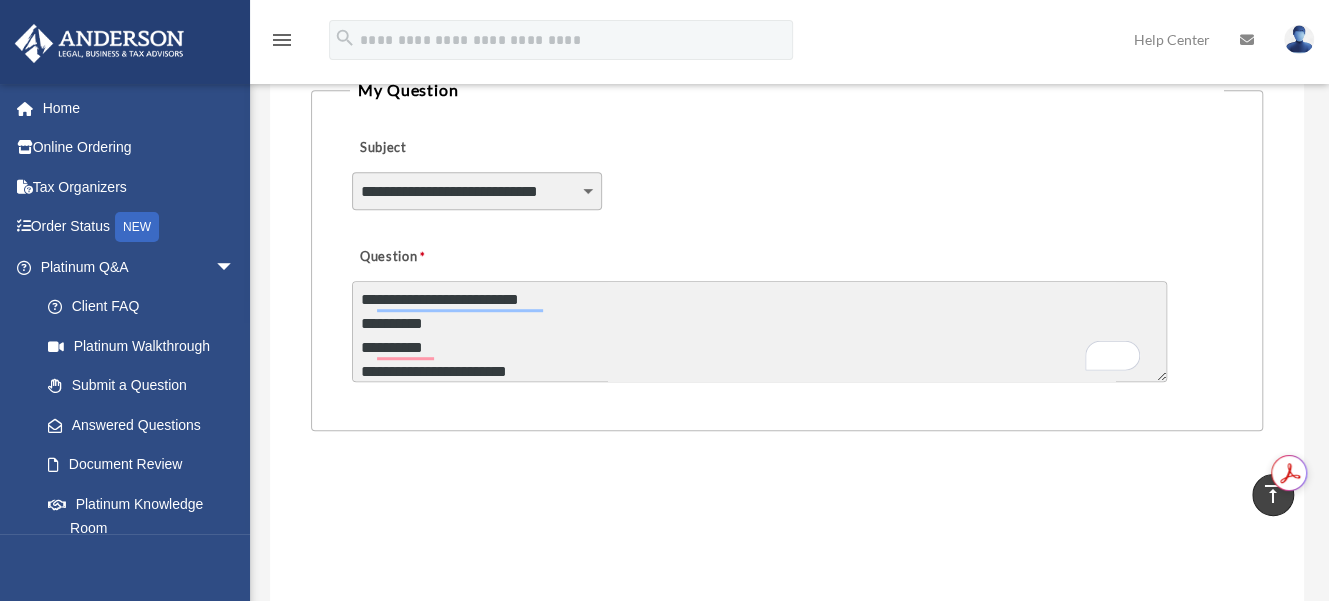 type on "**********" 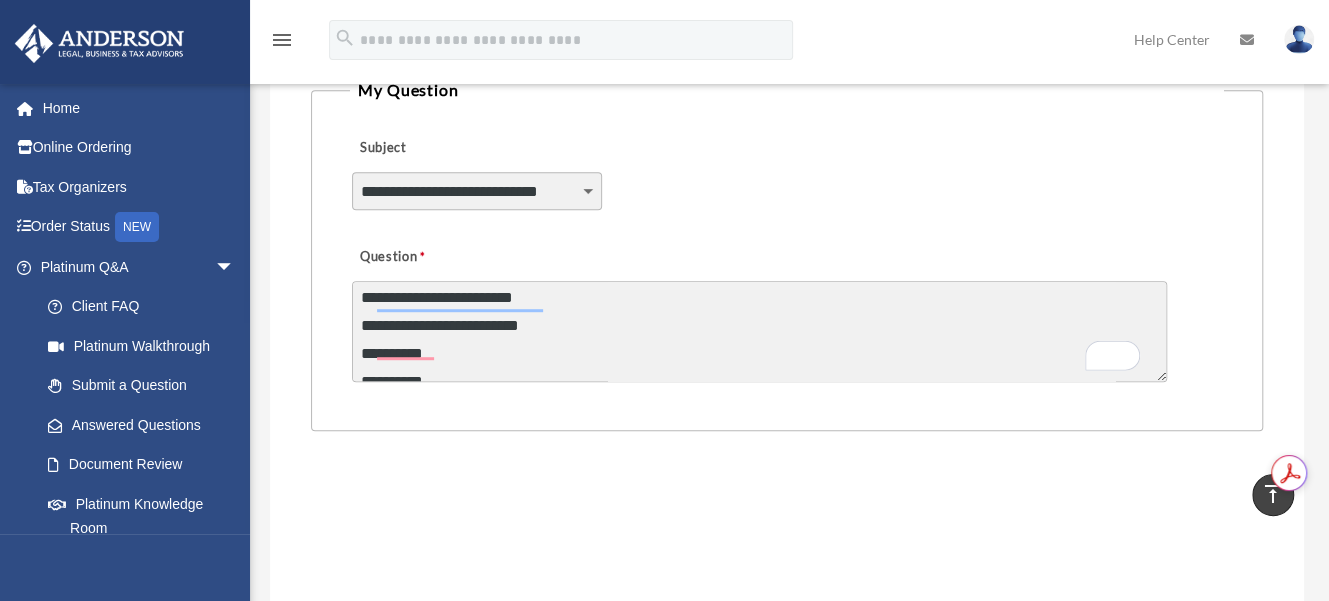 scroll, scrollTop: 168, scrollLeft: 0, axis: vertical 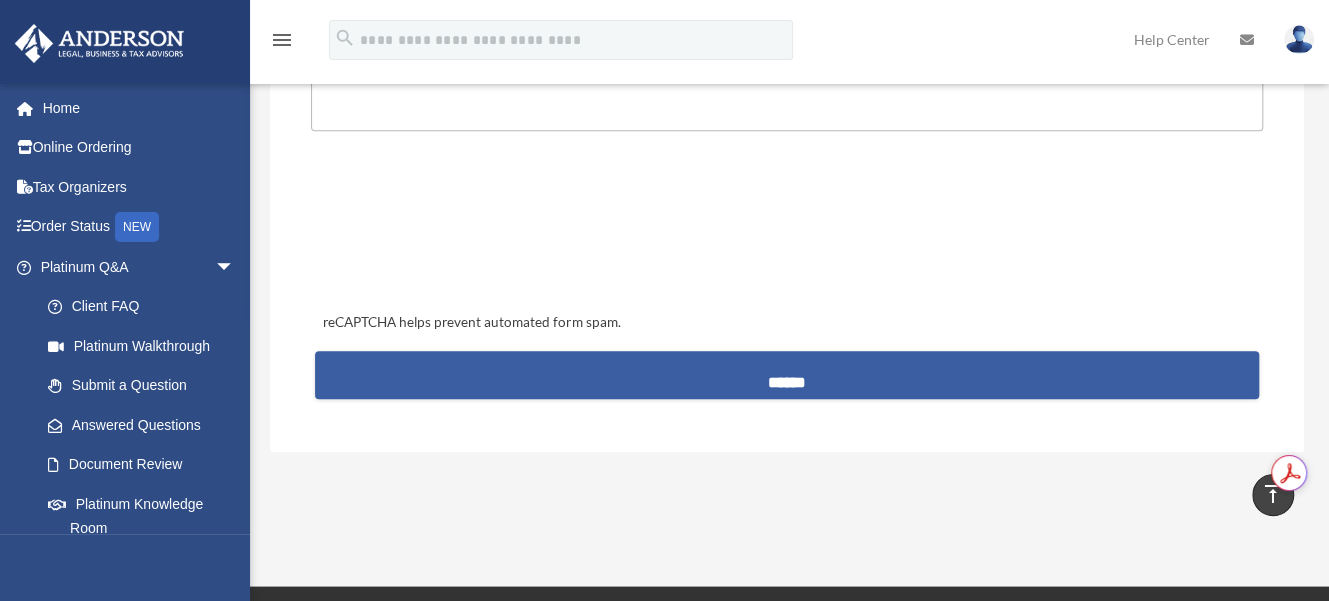 click on "******" at bounding box center (786, 375) 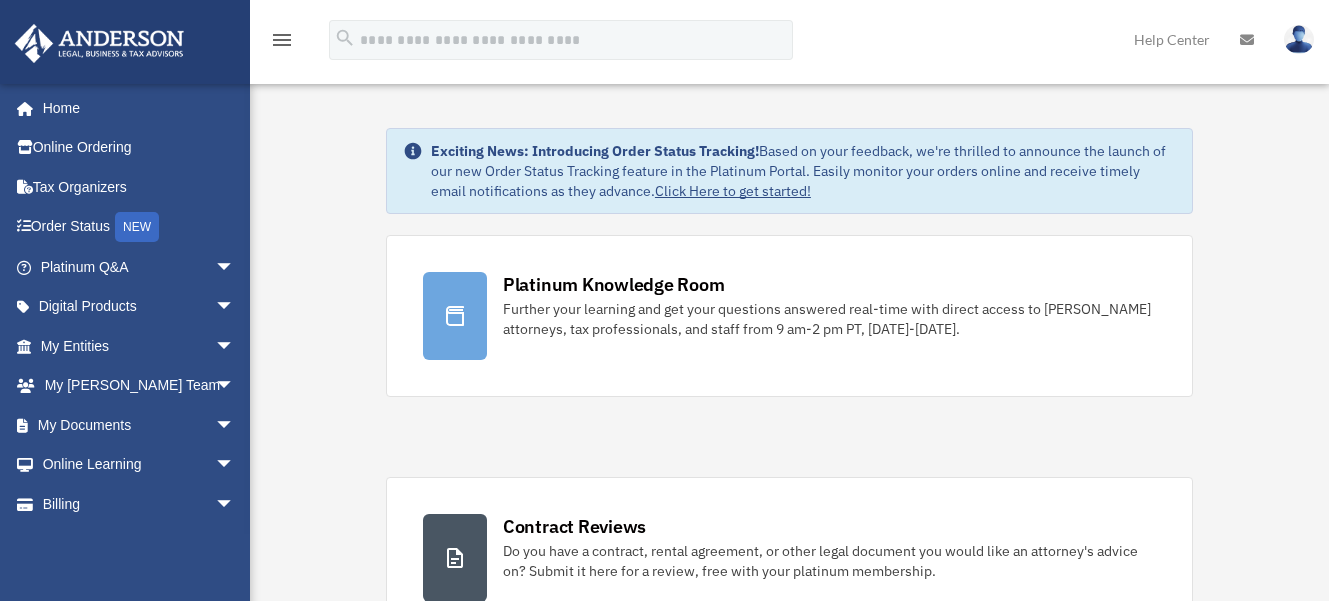 scroll, scrollTop: 0, scrollLeft: 0, axis: both 